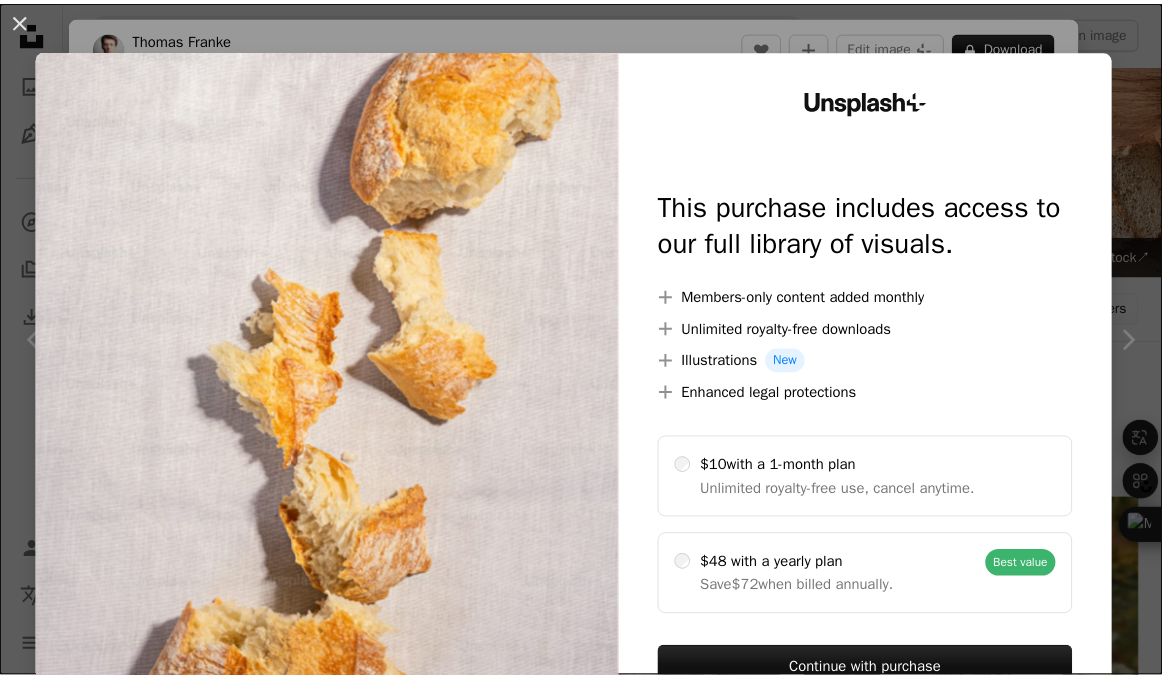 scroll, scrollTop: 10200, scrollLeft: 0, axis: vertical 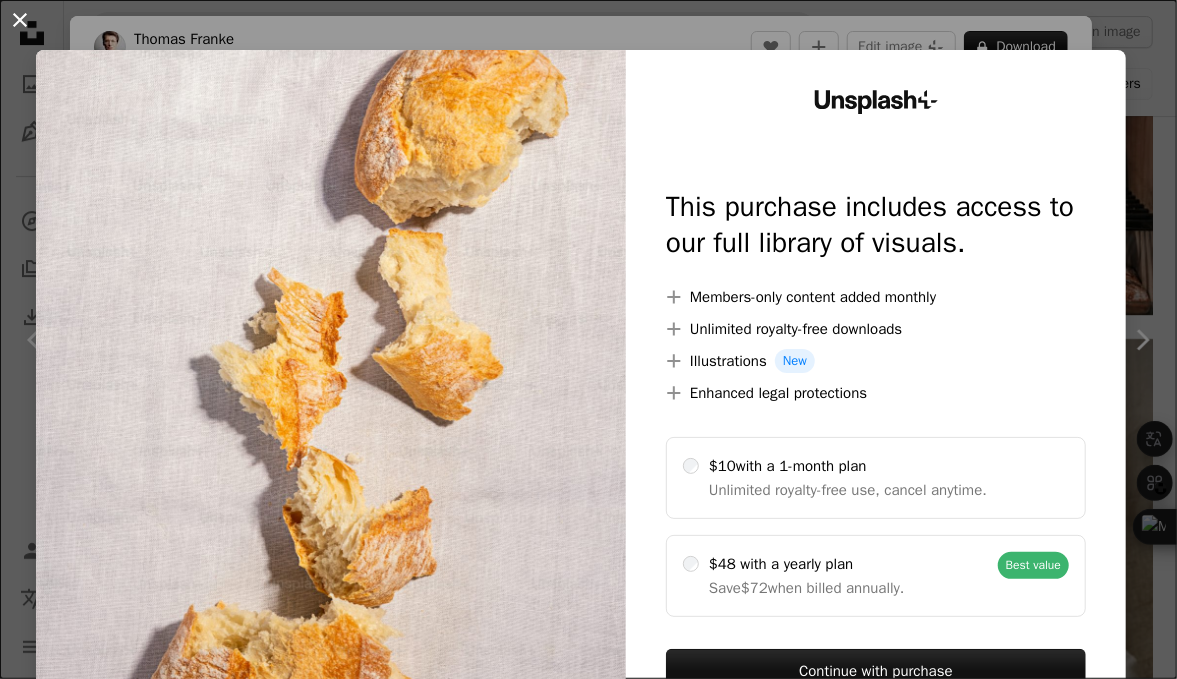 click on "An X shape" at bounding box center [20, 20] 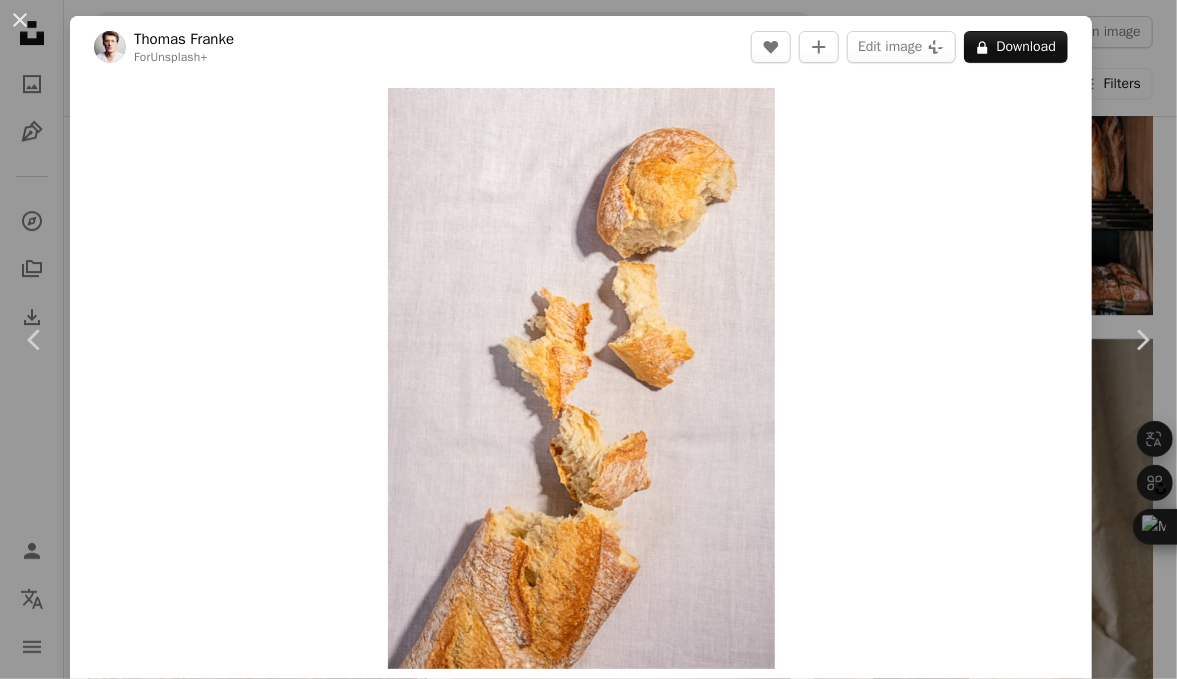 click on "An X shape" at bounding box center [20, 20] 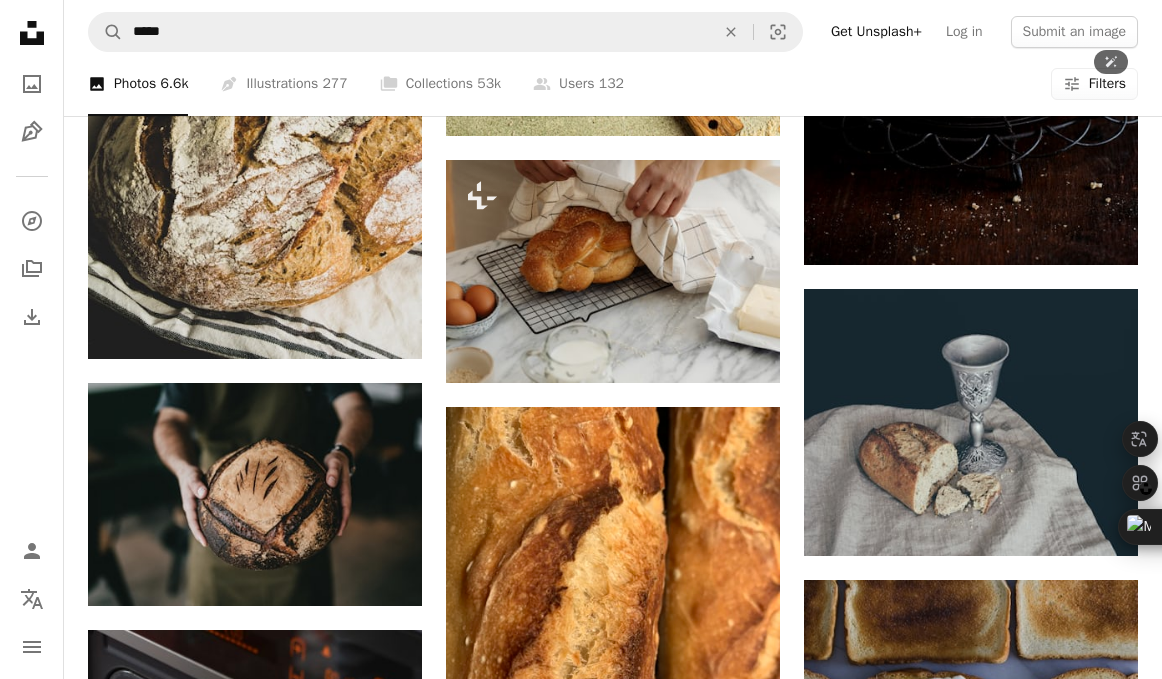 scroll, scrollTop: 13100, scrollLeft: 0, axis: vertical 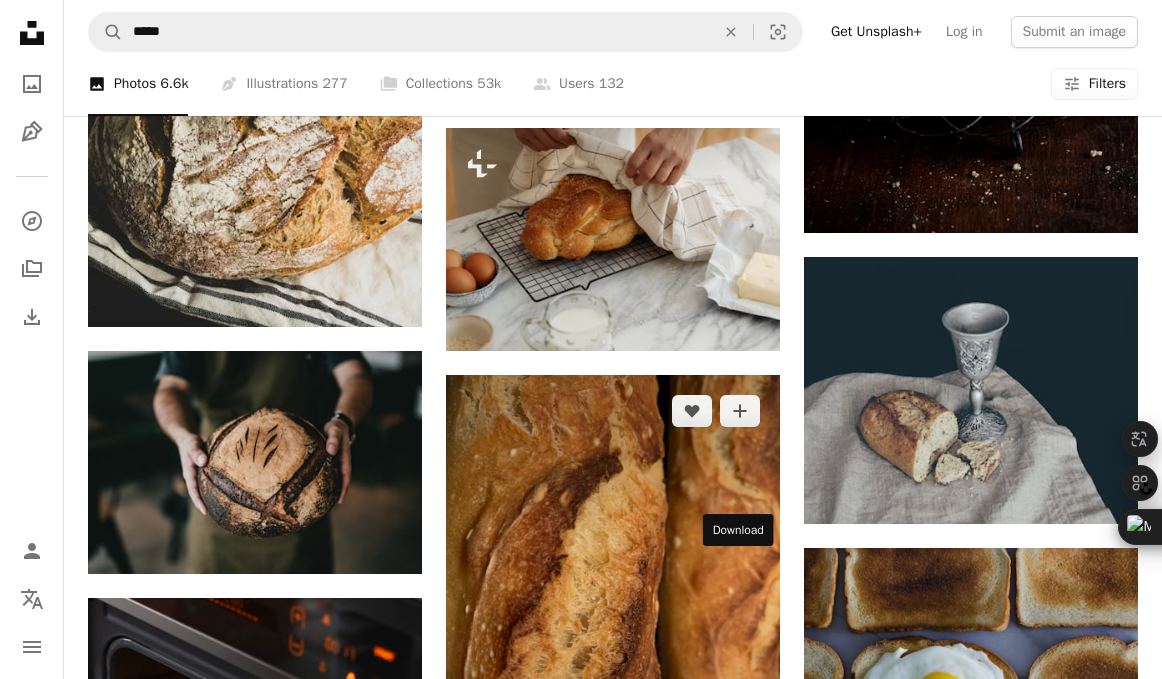click 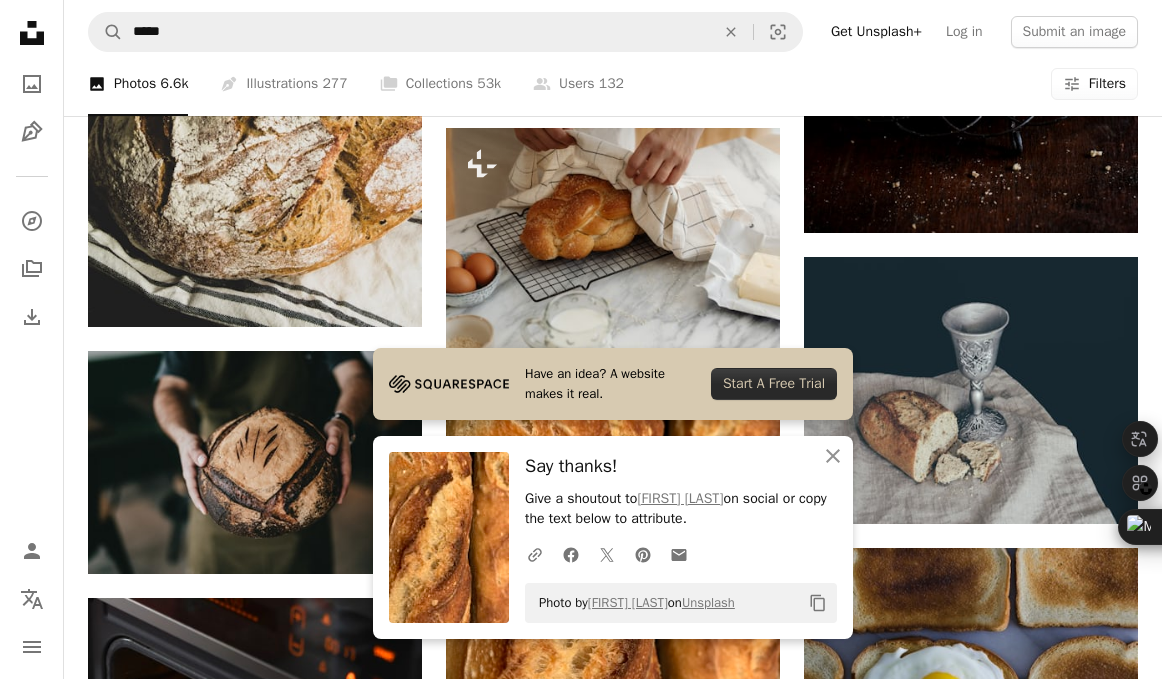 click on "–– ––– –––  –– ––– –  ––– –––  ––––  –   – –– –––  – – ––– –– –– –––– –– Squarespace: get projects, get paid Get Started A heart A plus sign [FIRST] [LAST] Arrow pointing down Plus sign for Unsplash+ A heart A plus sign [FIRST] [LAST] For  Unsplash+ A lock   Download A heart A plus sign [FIRST] [LAST] Available for hire A checkmark inside of a circle Arrow pointing down A heart A plus sign [FIRST] [LAST] Arrow pointing down A heart A plus sign [FIRST] [LAST] Available for hire A checkmark inside of a circle Arrow pointing down A heart A plus sign [FIRST] [LAST] Available for hire A checkmark inside of a circle Arrow pointing down A heart A plus sign [FIRST] [LAST] Available for hire A checkmark inside of a circle Arrow pointing down A heart A plus sign [FIRST] [LAST] Available for hire A checkmark inside of a circle Arrow pointing down A heart A plus sign [FIRST] [LAST] Available for hire A checkmark inside of a circle Arrow pointing down A heart A plus sign [FIRST] [LAST]" at bounding box center (971, -3773) 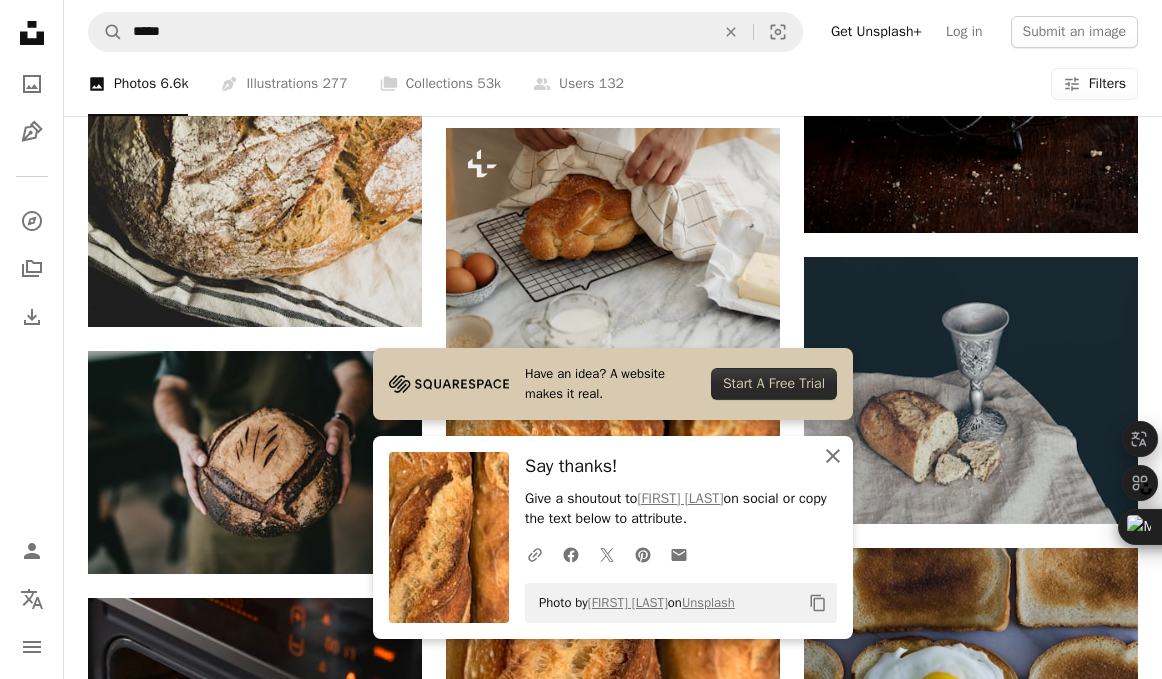 click on "An X shape" 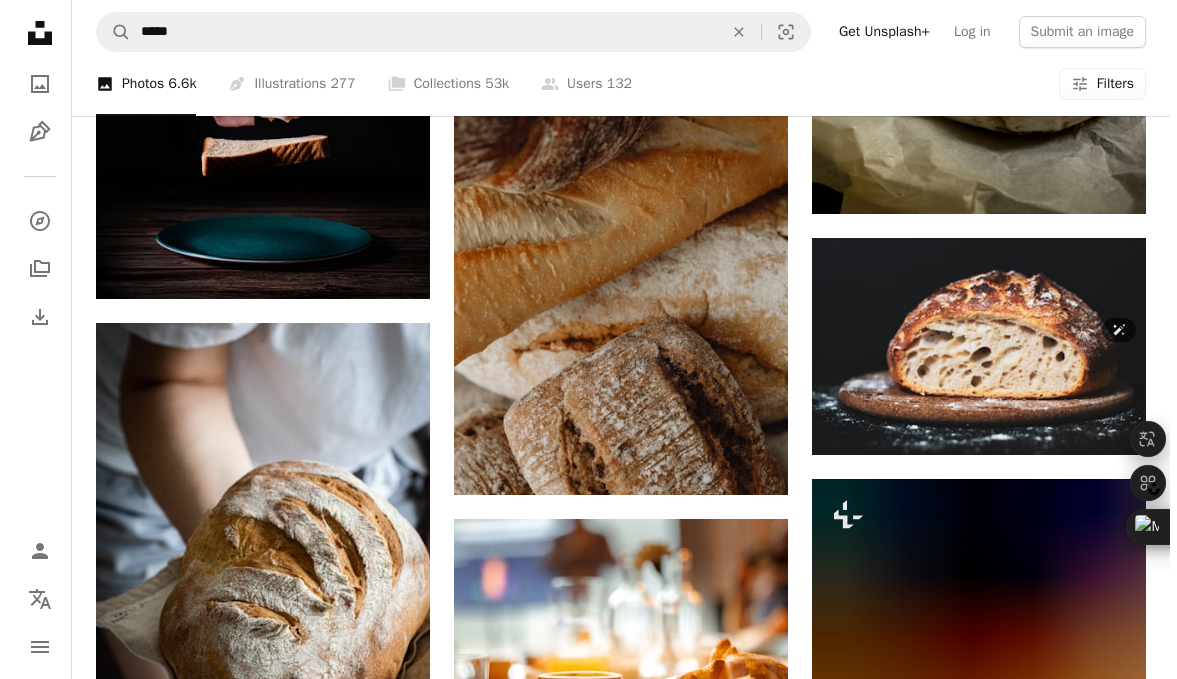 scroll, scrollTop: 14400, scrollLeft: 0, axis: vertical 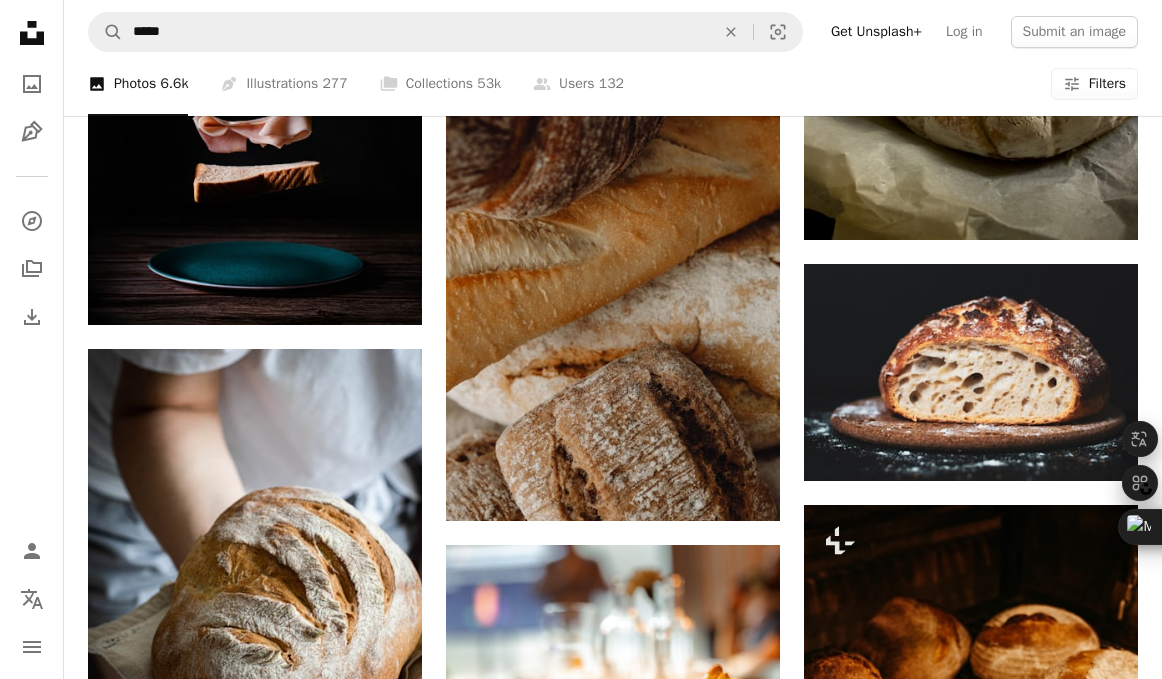 click on "Arrow pointing down" at bounding box center [382, 1284] 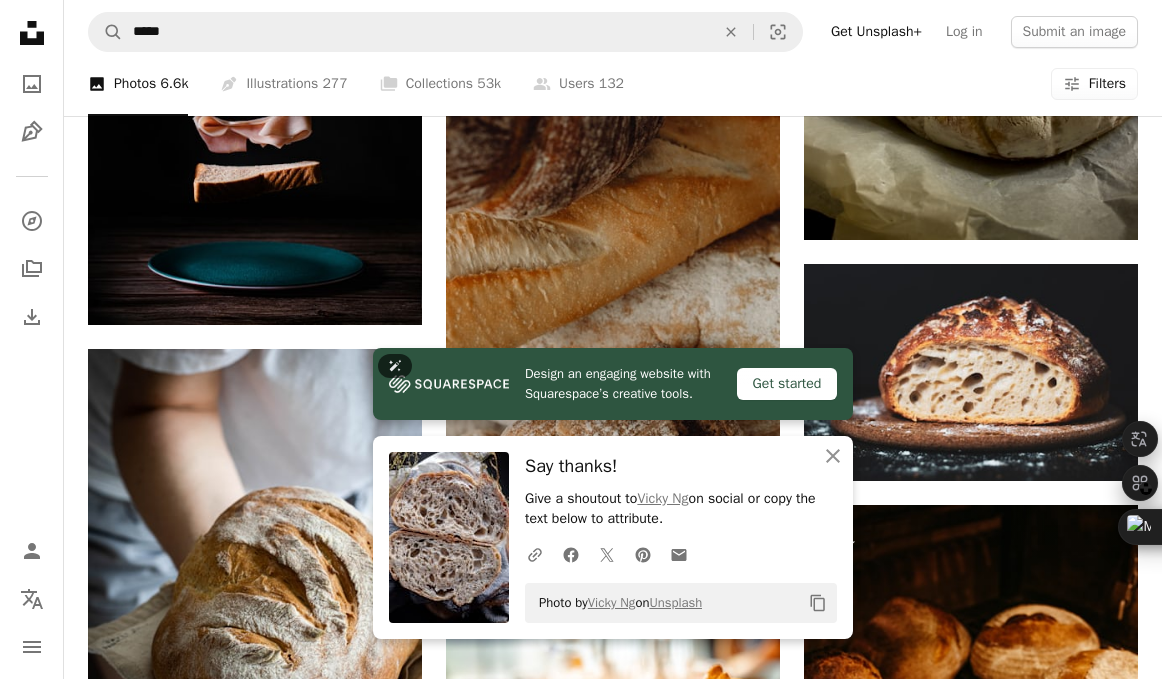 click at bounding box center [255, 1096] 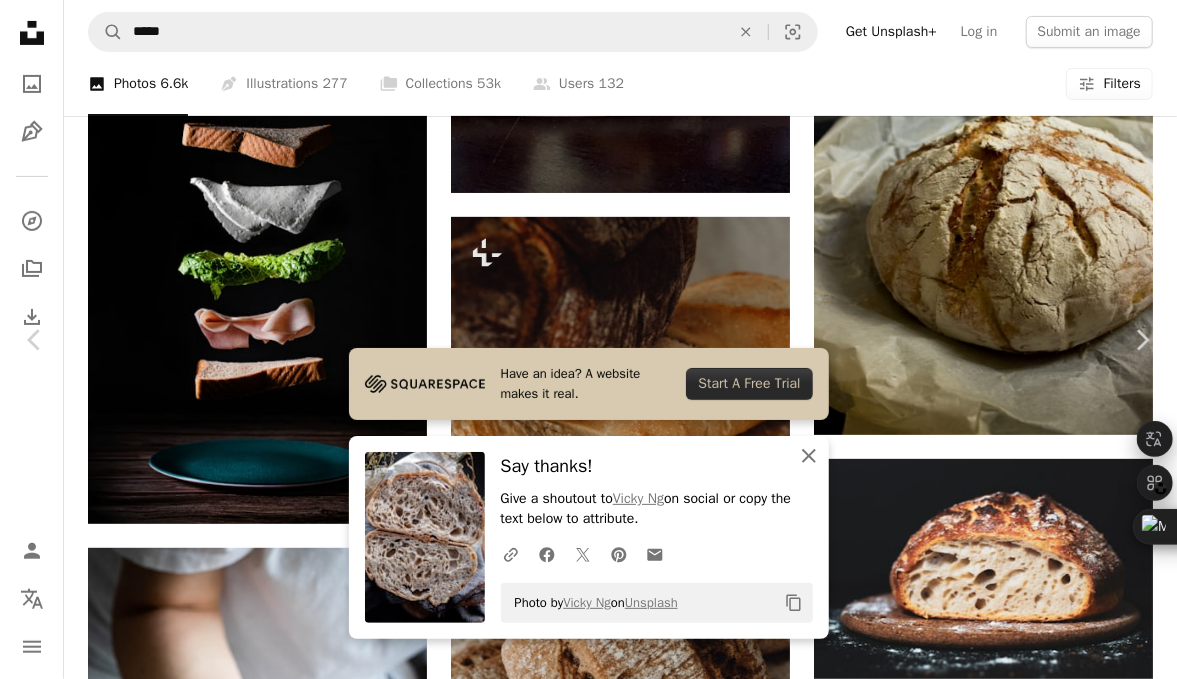 click on "An X shape" 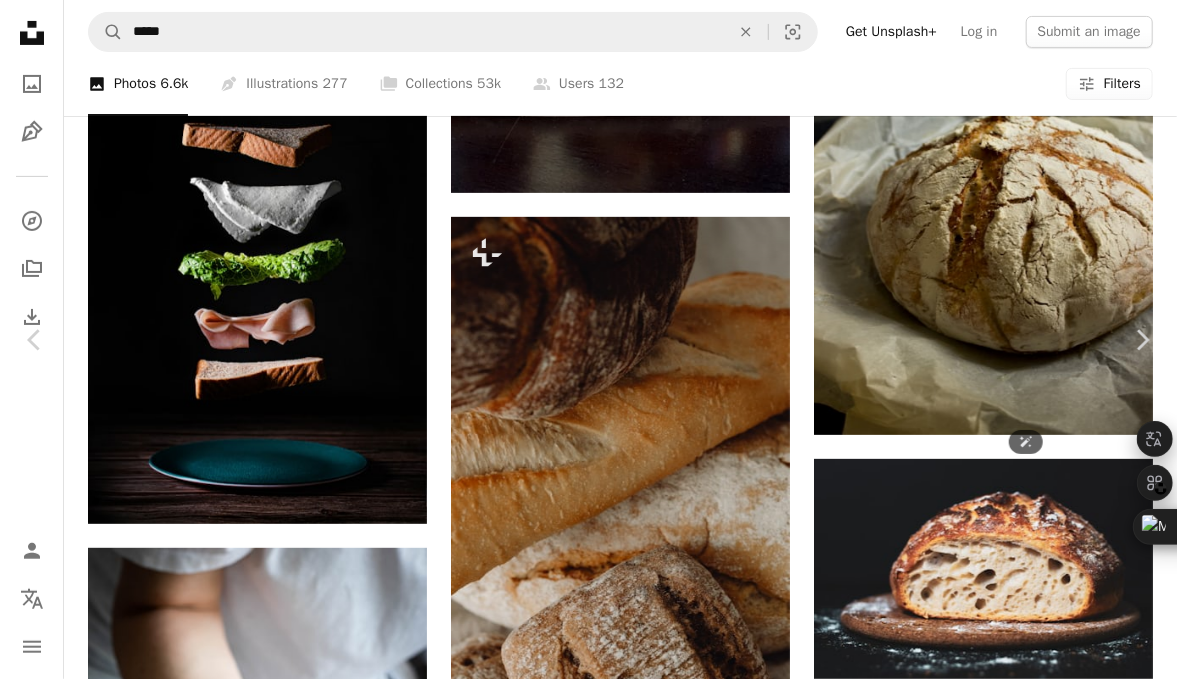 scroll, scrollTop: 1100, scrollLeft: 0, axis: vertical 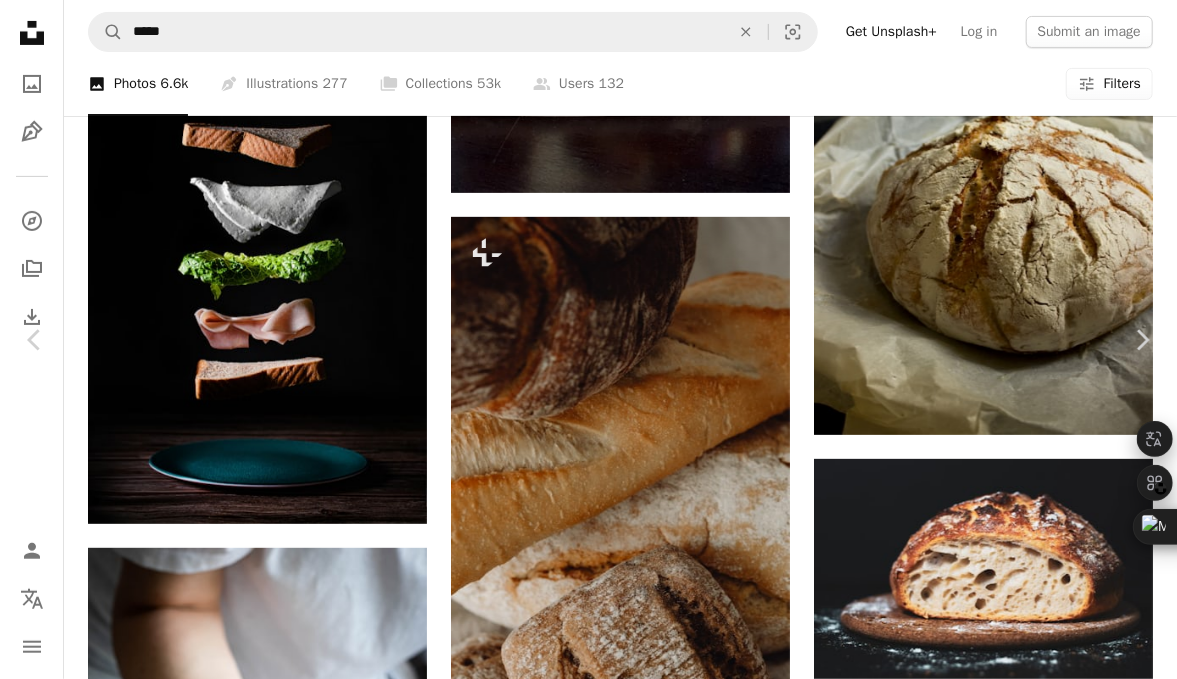 click on "Arrow pointing down" 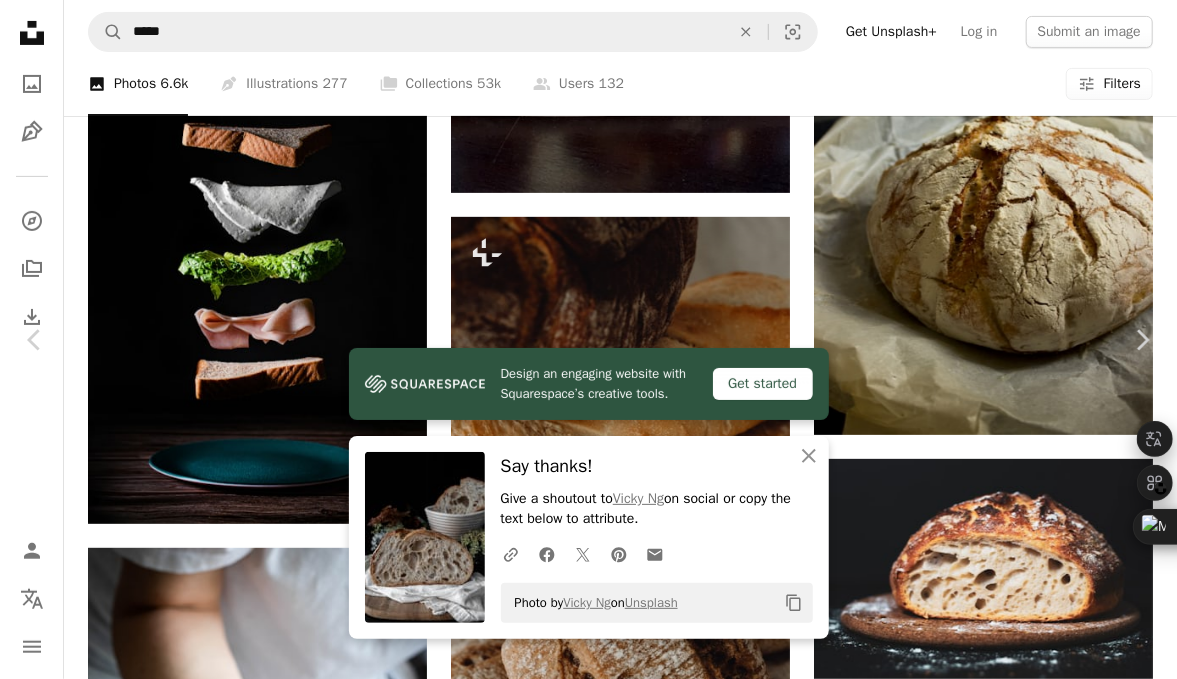click on "Browse premium related images on iStock  |  Save 20% with code UNSPLASH20 View more on iStock  ↗ Related images A heart A plus sign [FIRST] [LAST] Arrow pointing down A heart A plus sign [FIRST] [LAST] Arrow pointing down A heart A plus sign [FIRST] [LAST] Arrow pointing down A heart A plus sign [FIRST] [LAST] Arrow pointing down A heart A plus sign [FIRST] [LAST] Available for hire A checkmark inside of a circle Arrow pointing down A heart A plus sign [FIRST] [LAST] Arrow pointing down Plus sign for Unsplash+ A heart A plus sign [FIRST] [LAST] For  Unsplash+ A lock   Download A heart A plus sign [FIRST] [LAST] Available for hire A checkmark inside of a circle Arrow pointing down Plus sign for Unsplash+ A heart A plus sign [FIRST] [LAST] For  Unsplash+ A lock   Download A heart A plus sign [FIRST] [LAST] Available for hire A checkmark inside of a circle Arrow pointing down A heart A plus sign [FIRST] [LAST] Arrow pointing down A heart A plus sign [FIRST] [LAST] Arrow pointing down Plus sign for Unsplash+ A heart For" at bounding box center [581, 12065] 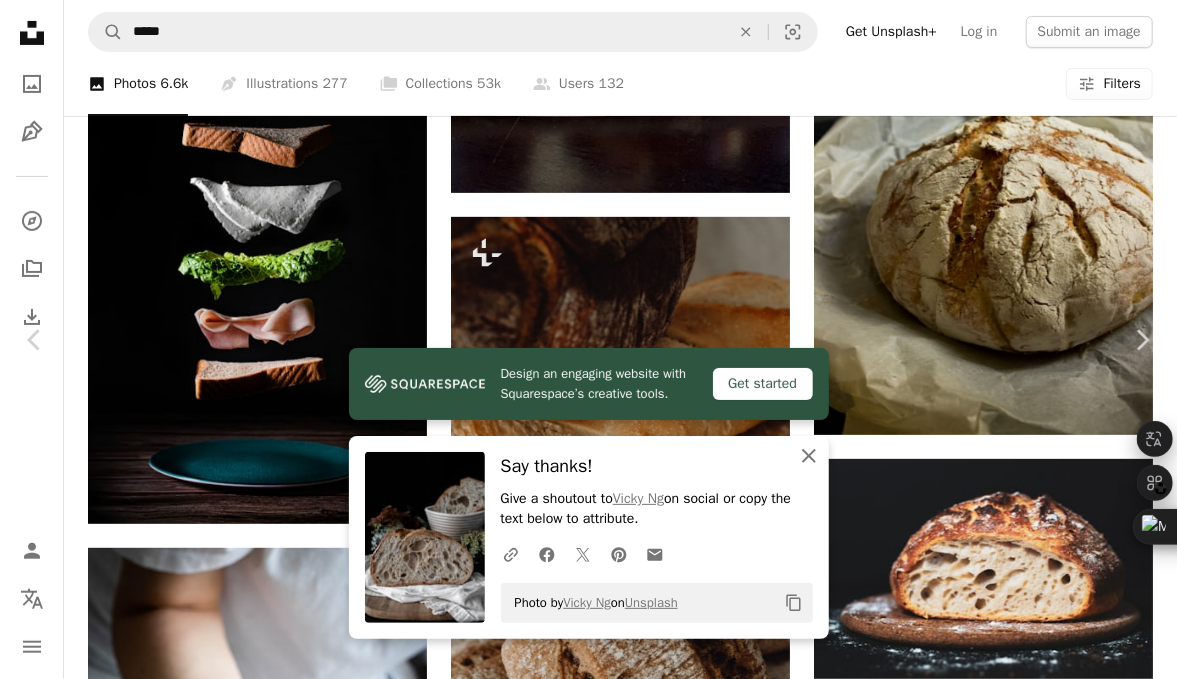 click on "An X shape" 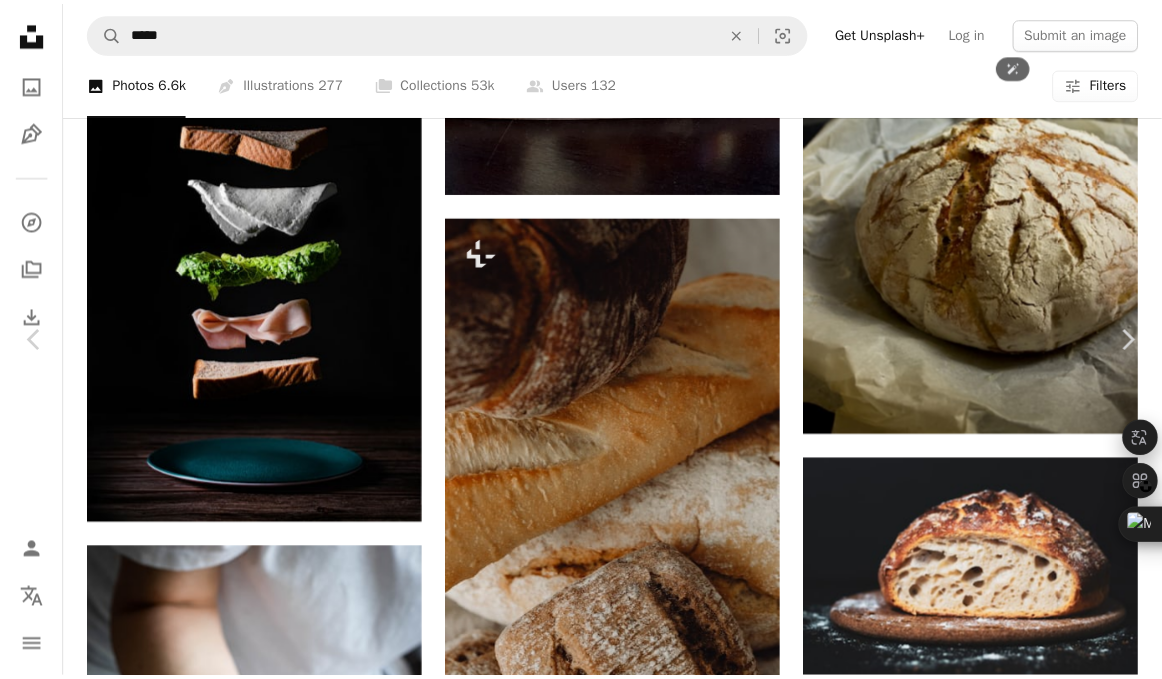 scroll, scrollTop: 8500, scrollLeft: 0, axis: vertical 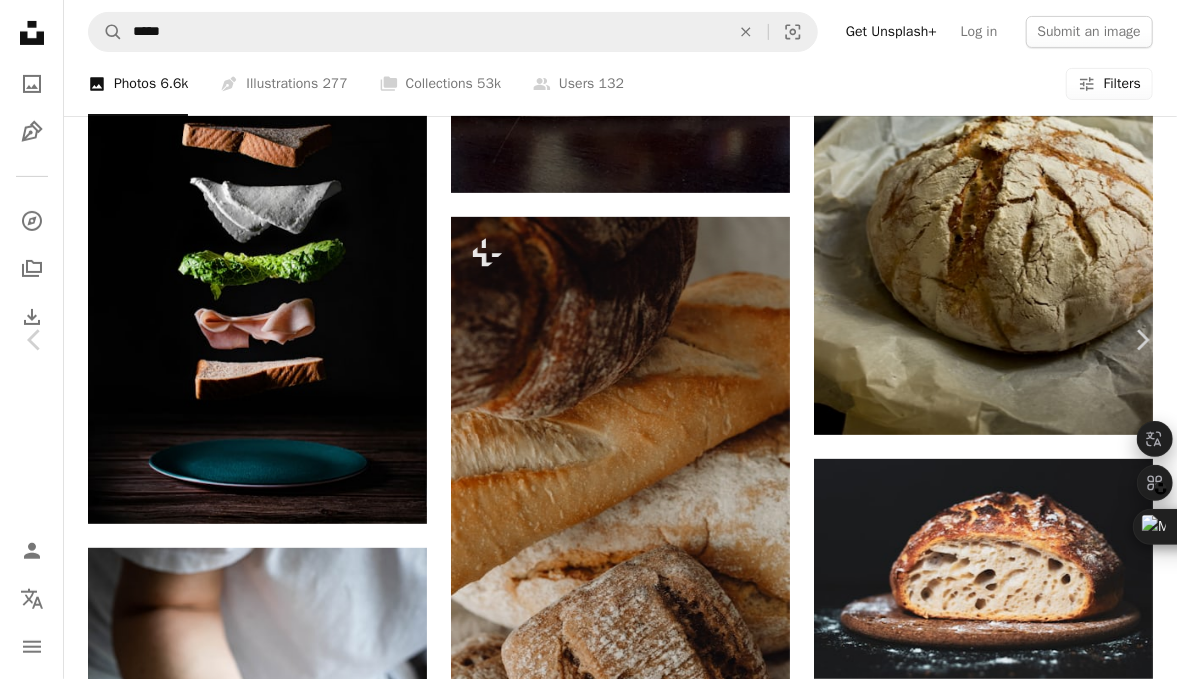 click on "An X shape" at bounding box center (20, 20) 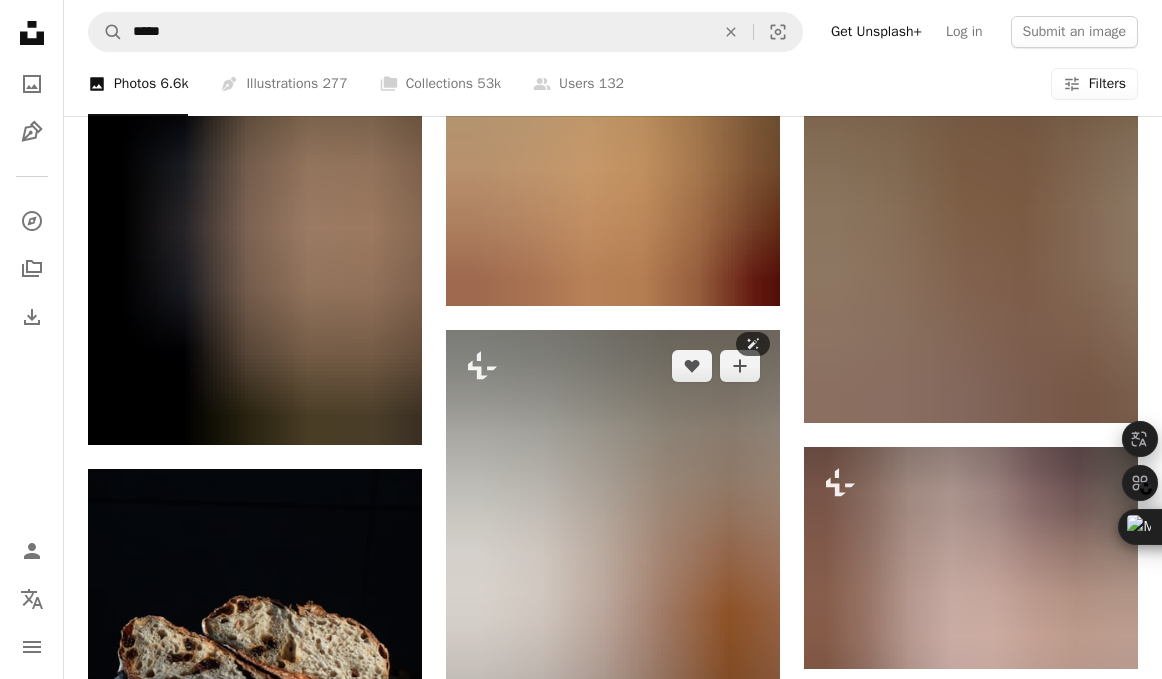 scroll, scrollTop: 15900, scrollLeft: 0, axis: vertical 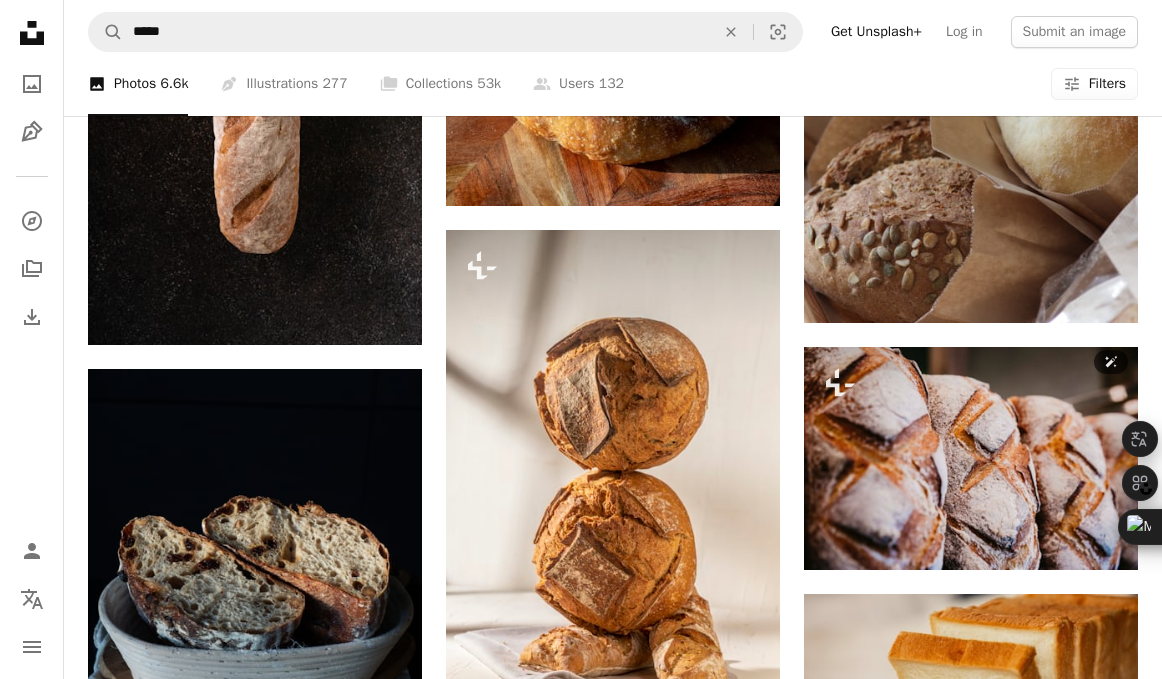 click at bounding box center [971, 1590] 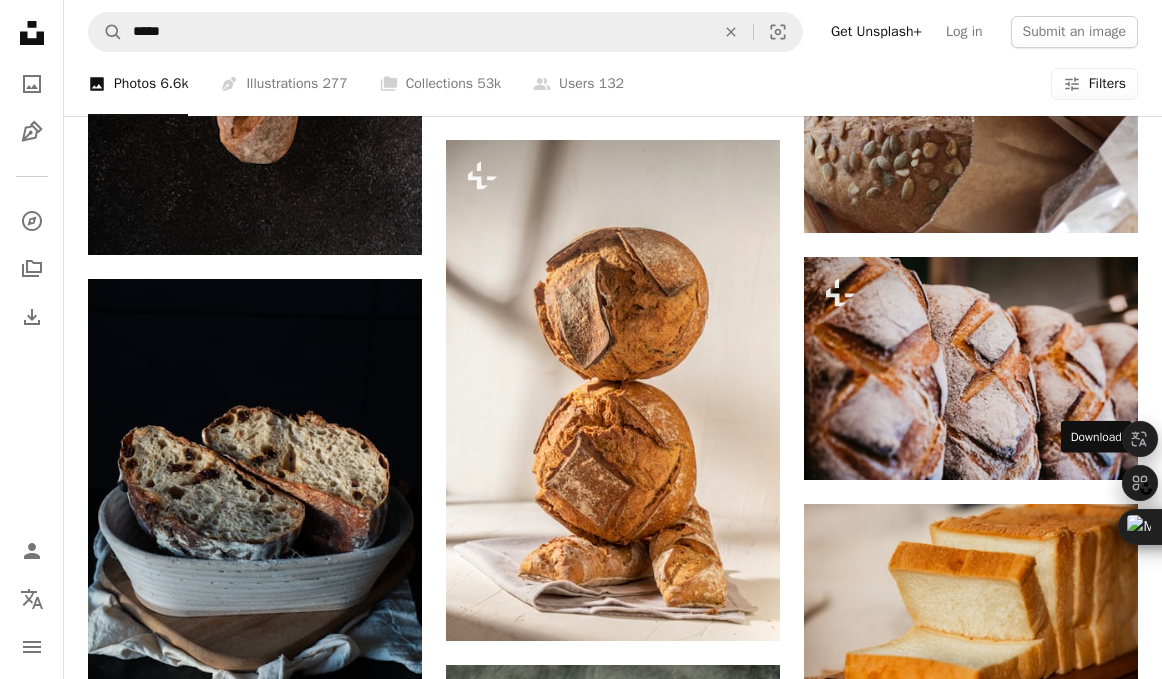 scroll, scrollTop: 16100, scrollLeft: 0, axis: vertical 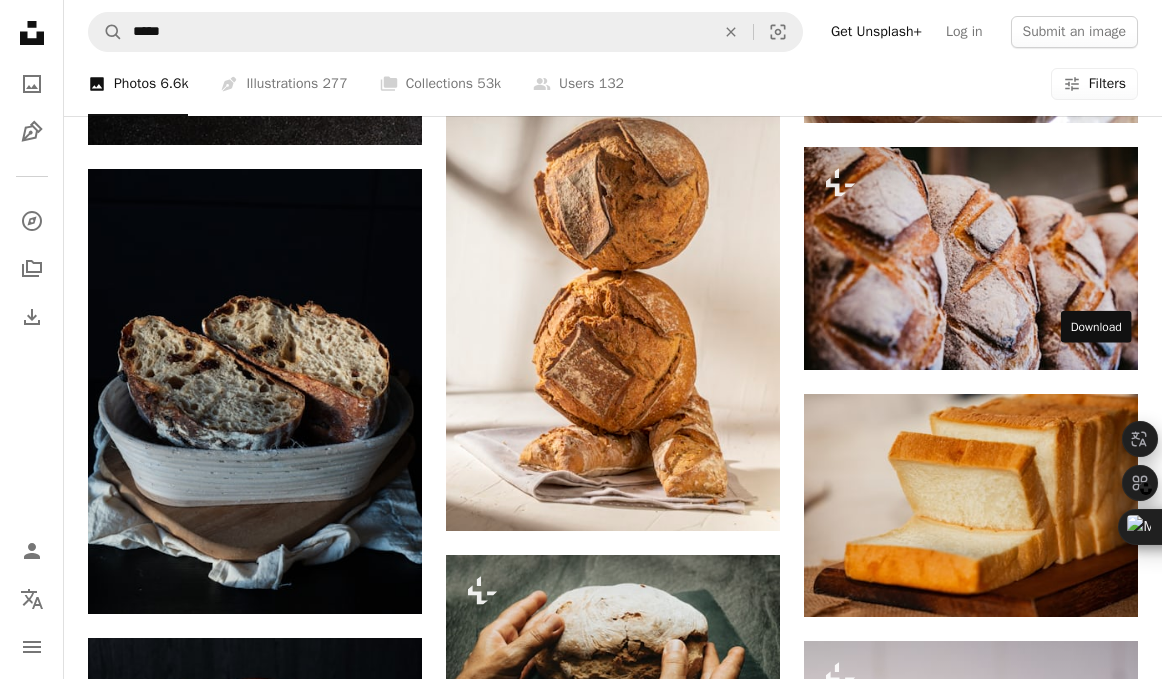 click on "Arrow pointing down" at bounding box center (1098, 1579) 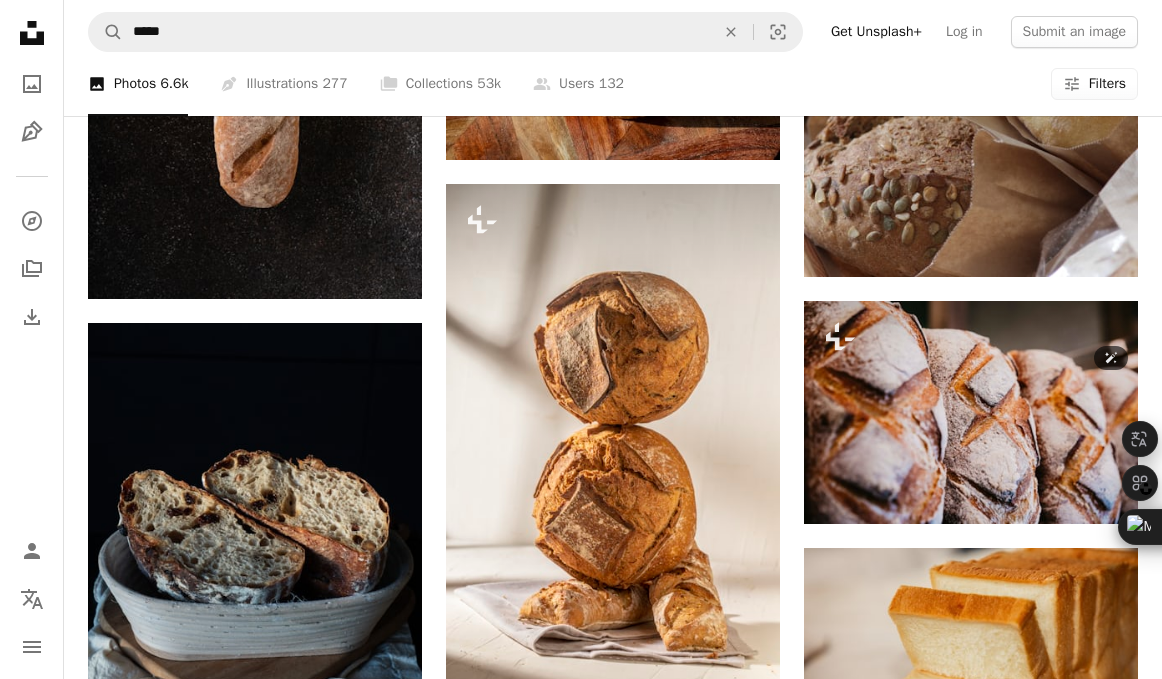 scroll, scrollTop: 15900, scrollLeft: 0, axis: vertical 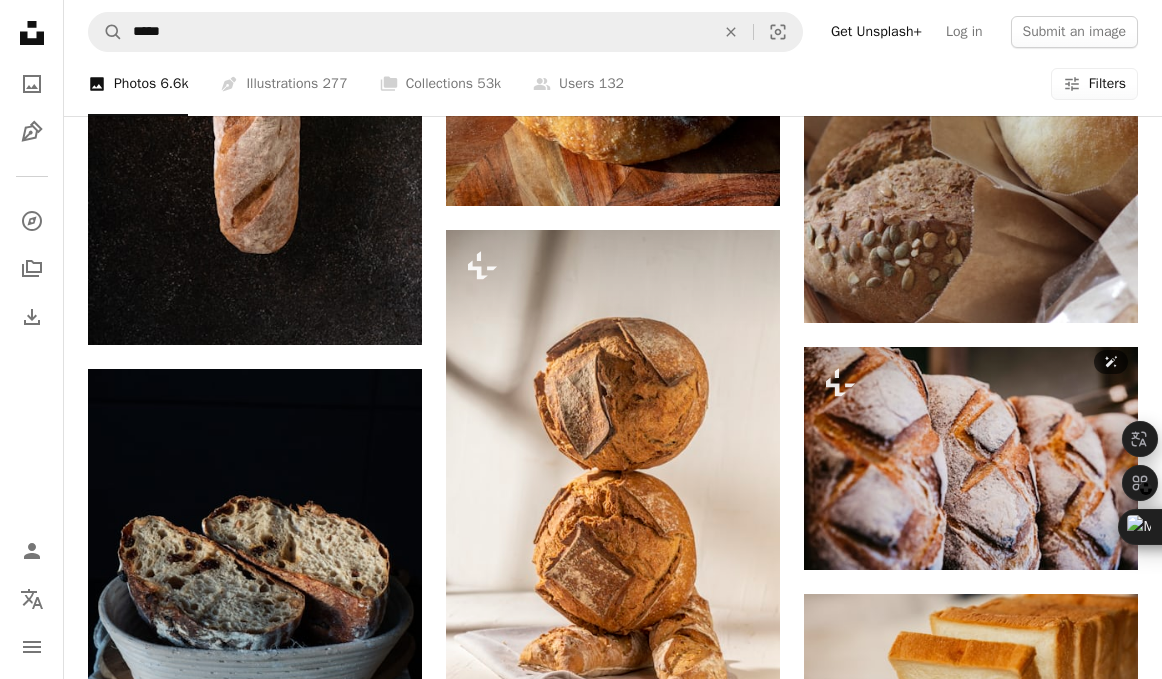 click at bounding box center [971, 1590] 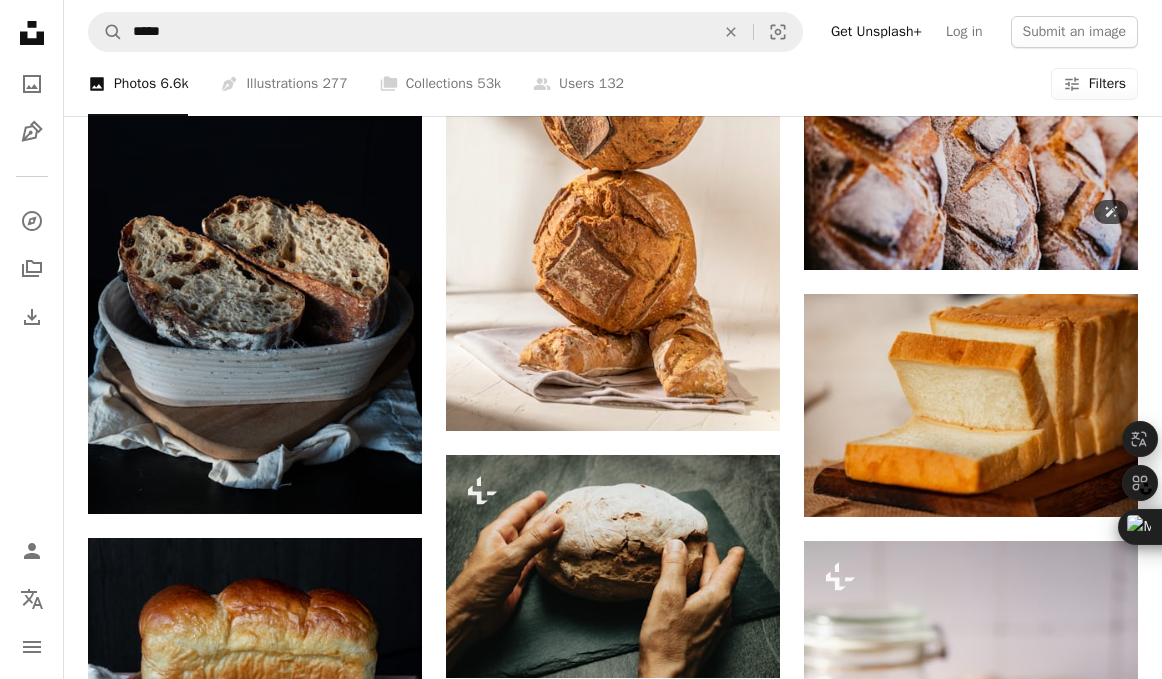 scroll, scrollTop: 15900, scrollLeft: 0, axis: vertical 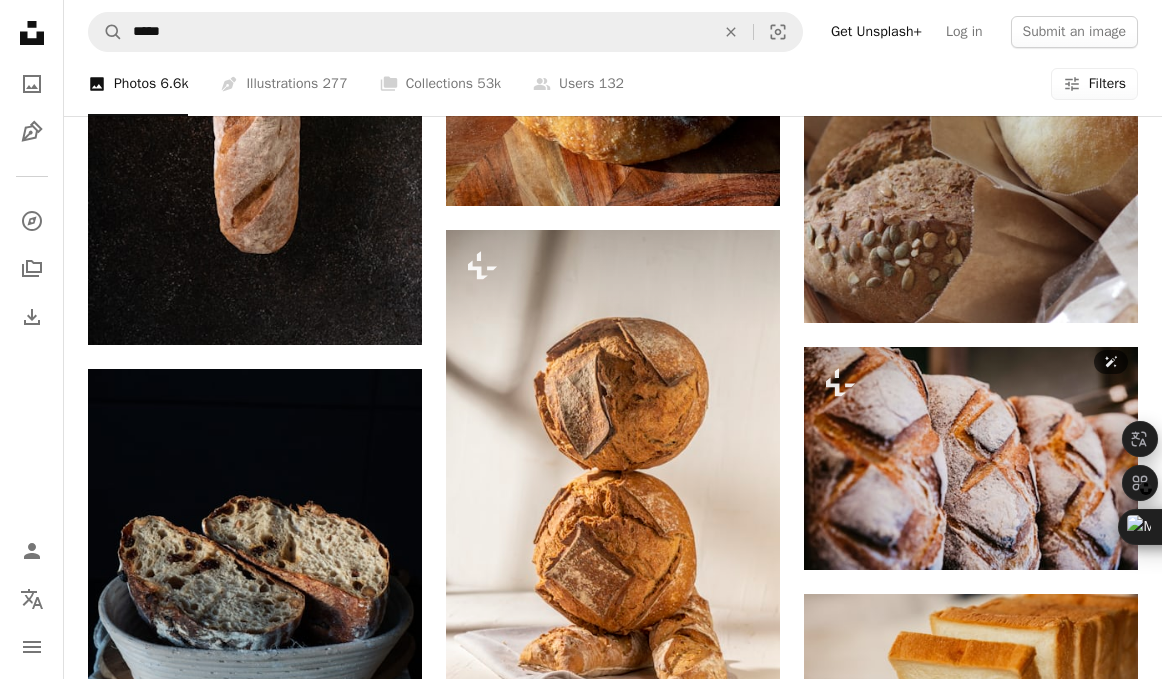 click at bounding box center [971, 1590] 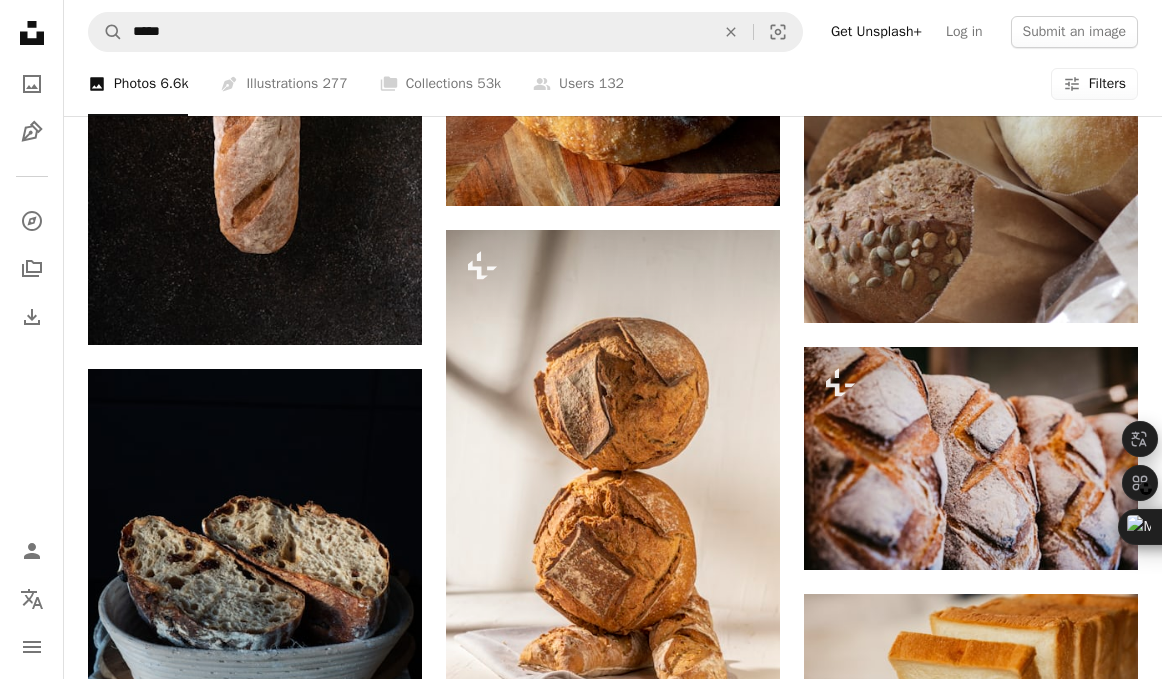 click on "Plus sign for Unsplash+ A heart A plus sign [FIRST] [LAST] For  Unsplash+ A lock   Download A heart A plus sign [FIRST] [LAST] Available for hire A checkmark inside of a circle Arrow pointing down A heart A plus sign [FIRST] [LAST] Available for hire A checkmark inside of a circle Arrow pointing down A heart A plus sign [FIRST] [LAST] Available for hire A checkmark inside of a circle Arrow pointing down A heart A plus sign [FIRST] [LAST] Available for hire A checkmark inside of a circle Arrow pointing down A heart A plus sign [FIRST] [LAST] Arrow pointing down A heart A plus sign [FIRST] [LAST] Available for hire A checkmark inside of a circle Arrow pointing down A heart A plus sign [FIRST] [LAST] Available for hire A checkmark inside of a circle Arrow pointing down Plus sign for Unsplash+ A heart A plus sign [FIRST] [LAST] For  Unsplash+ A lock   Download A website makes it real. Start A Free Trial A heart A heart" at bounding box center [613, -3991] 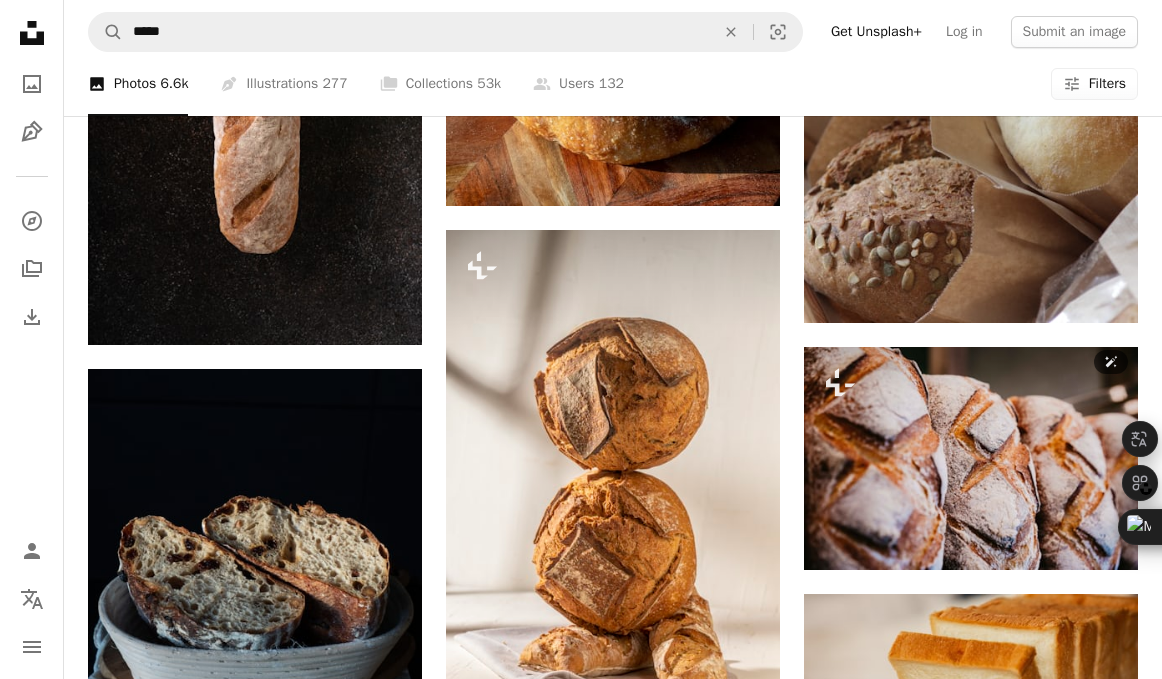 click at bounding box center (971, 1590) 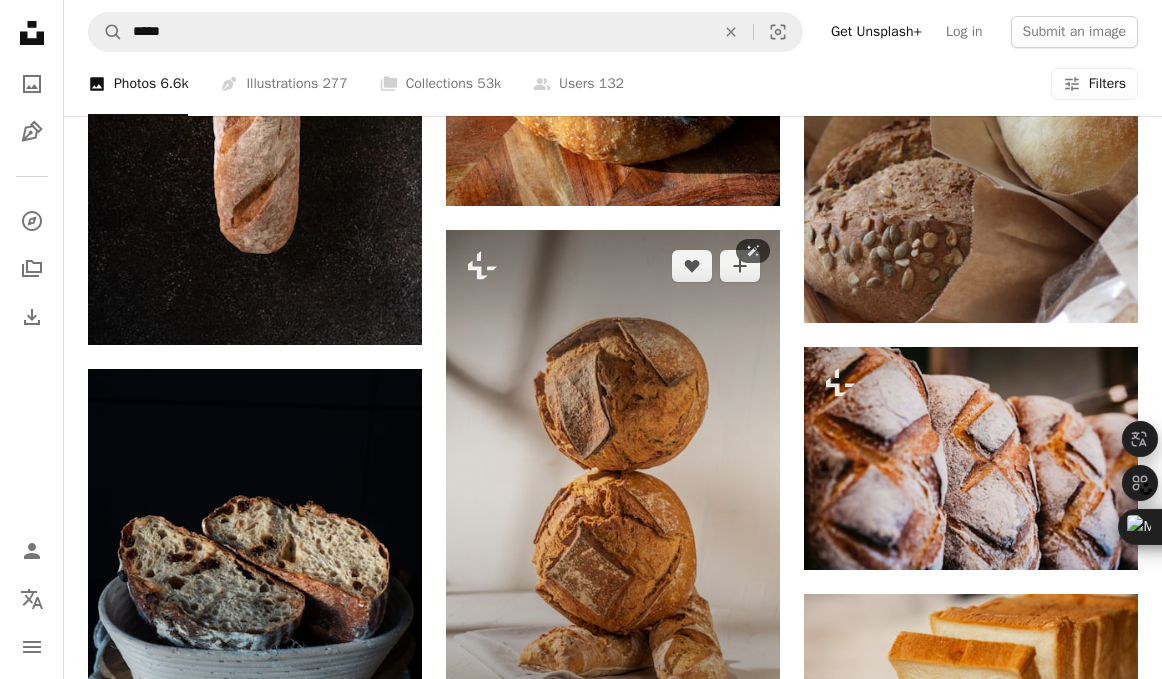 click at bounding box center (613, 480) 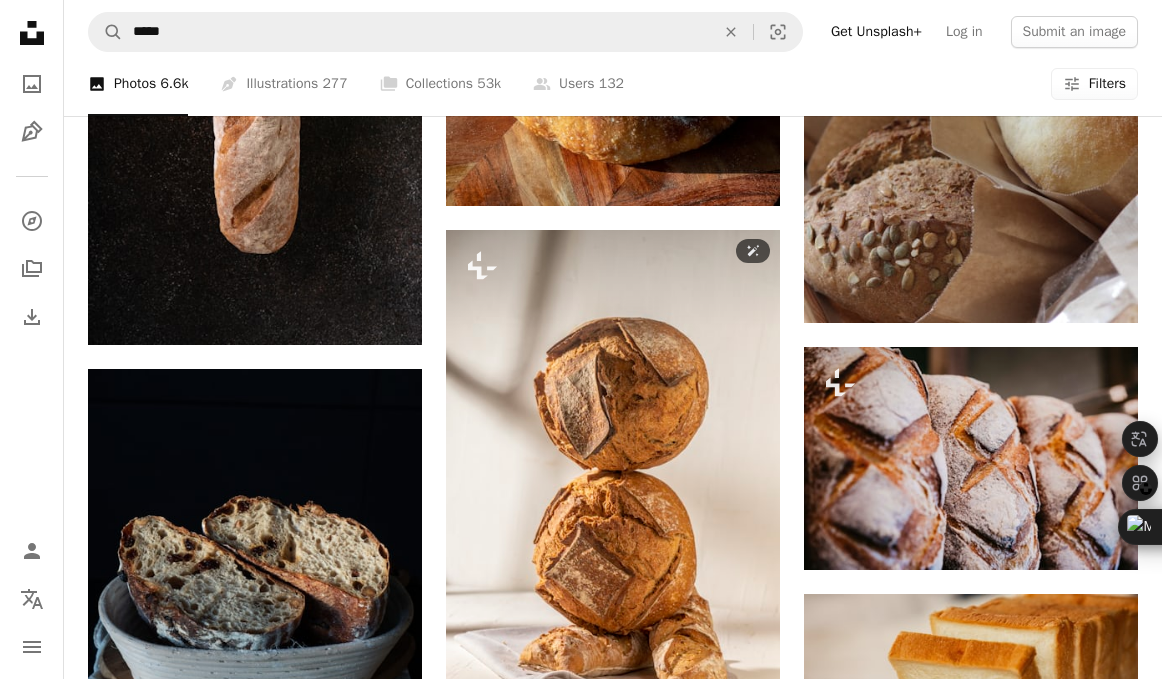click at bounding box center (971, 1590) 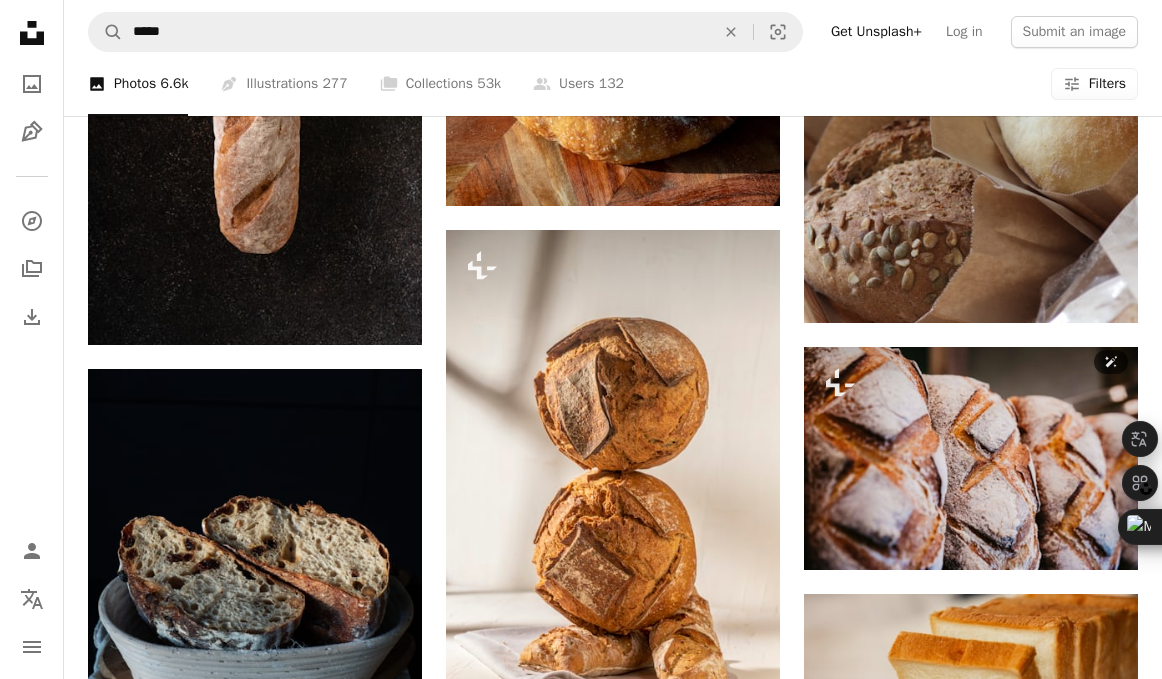 click at bounding box center (971, 1590) 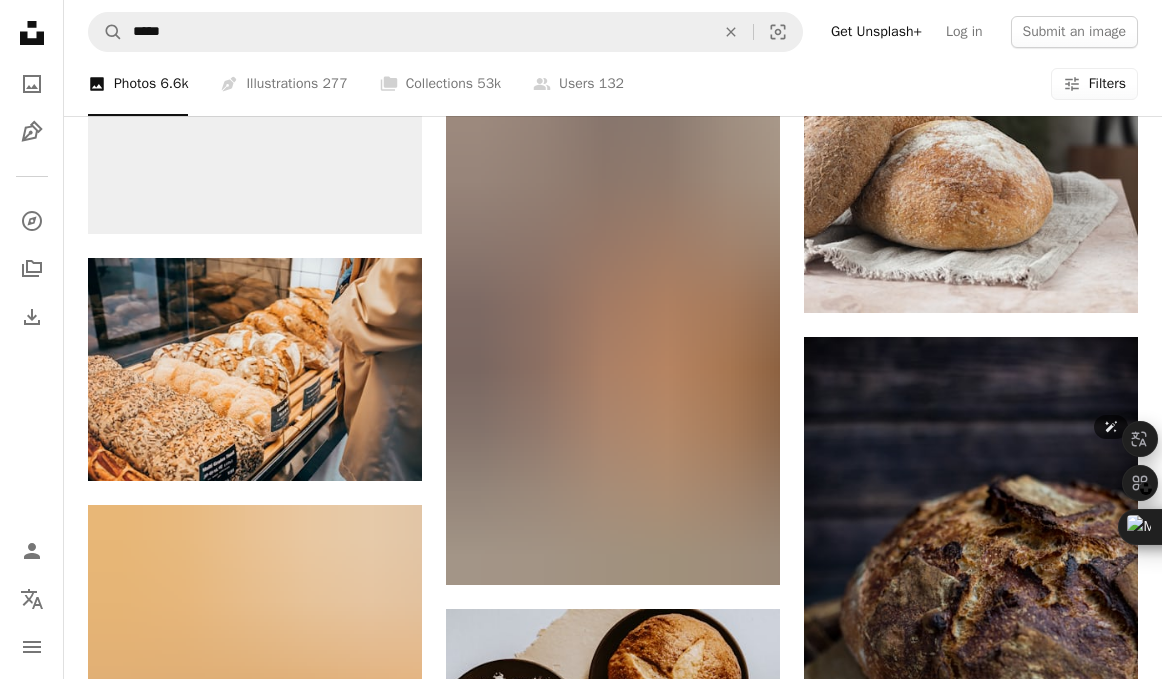 scroll, scrollTop: 29200, scrollLeft: 0, axis: vertical 